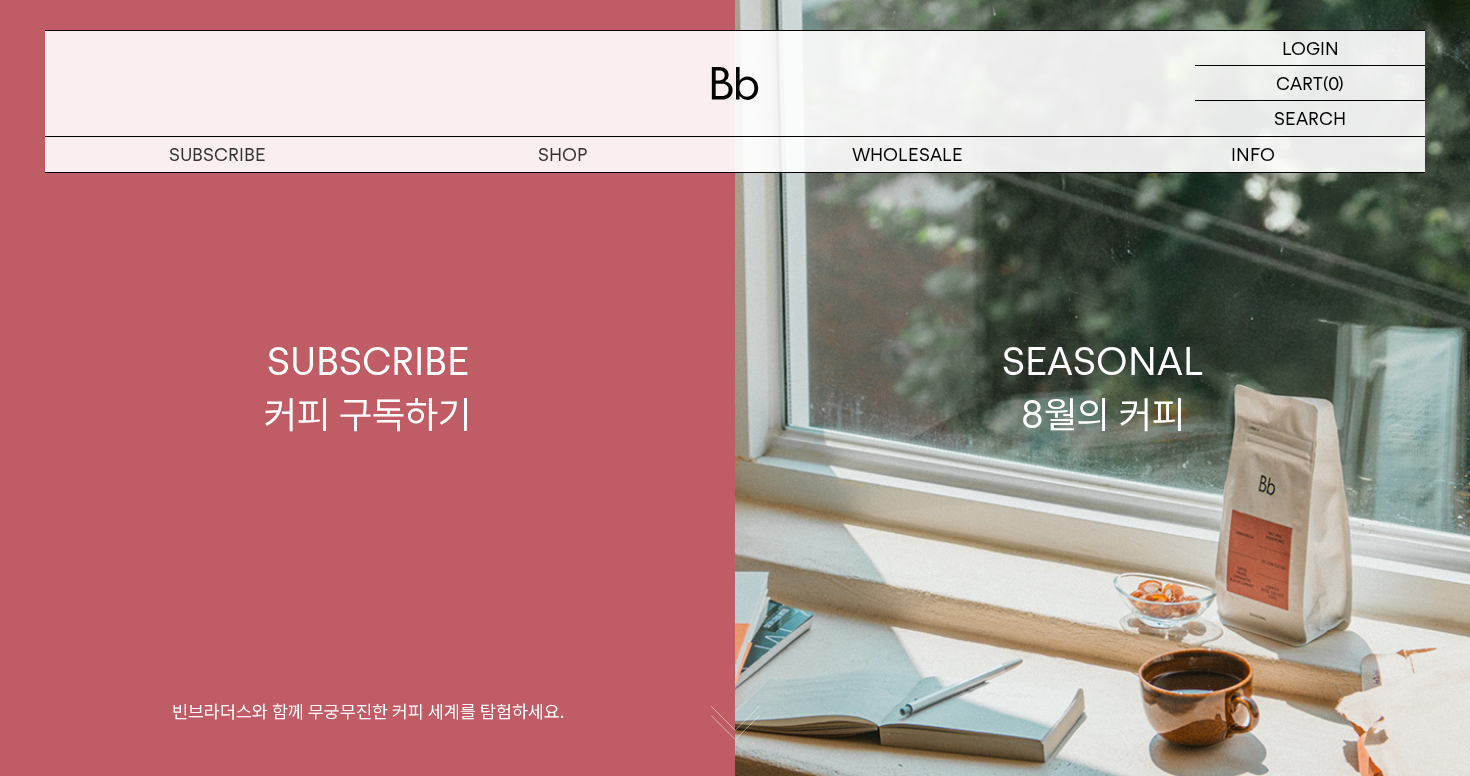 scroll, scrollTop: 0, scrollLeft: 0, axis: both 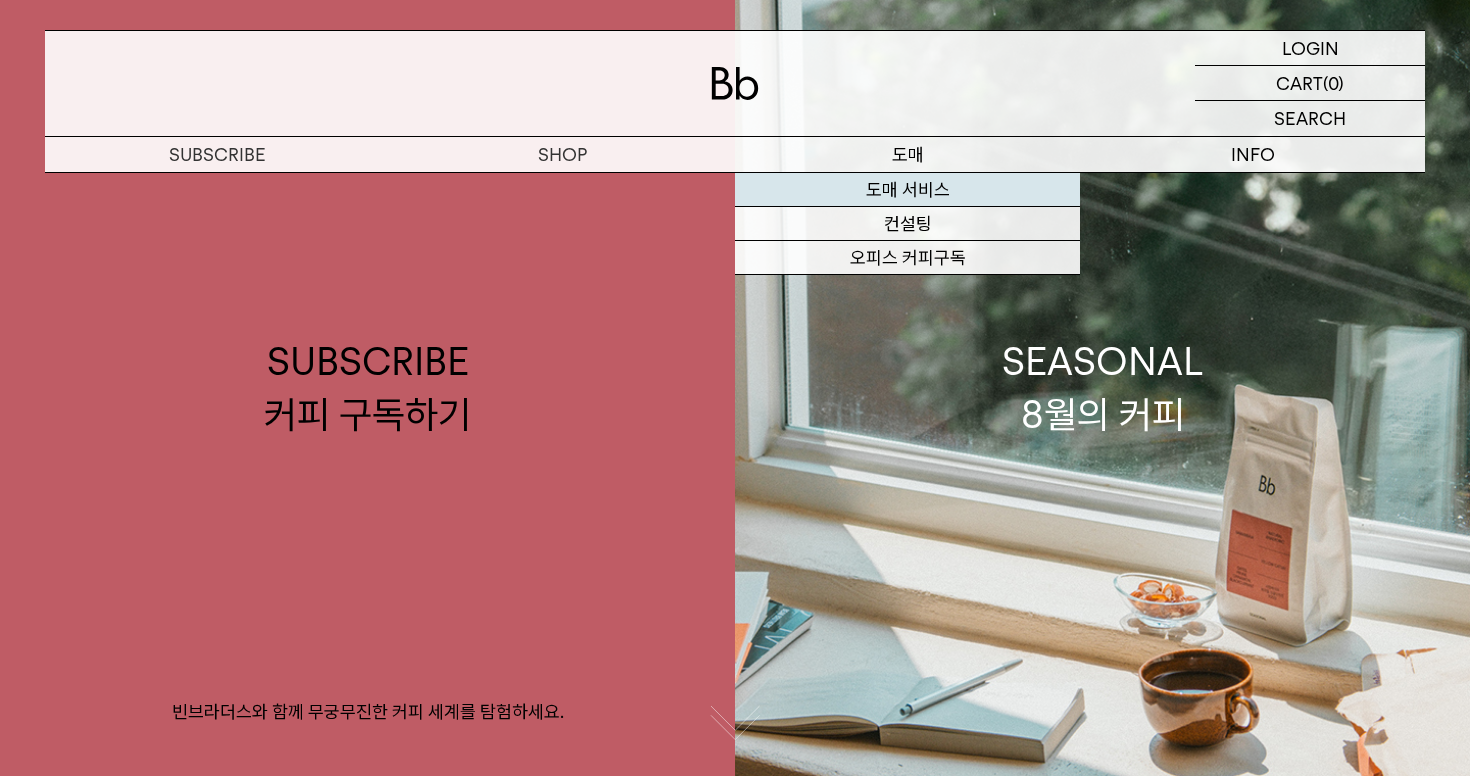 click on "도매 서비스" at bounding box center [907, 190] 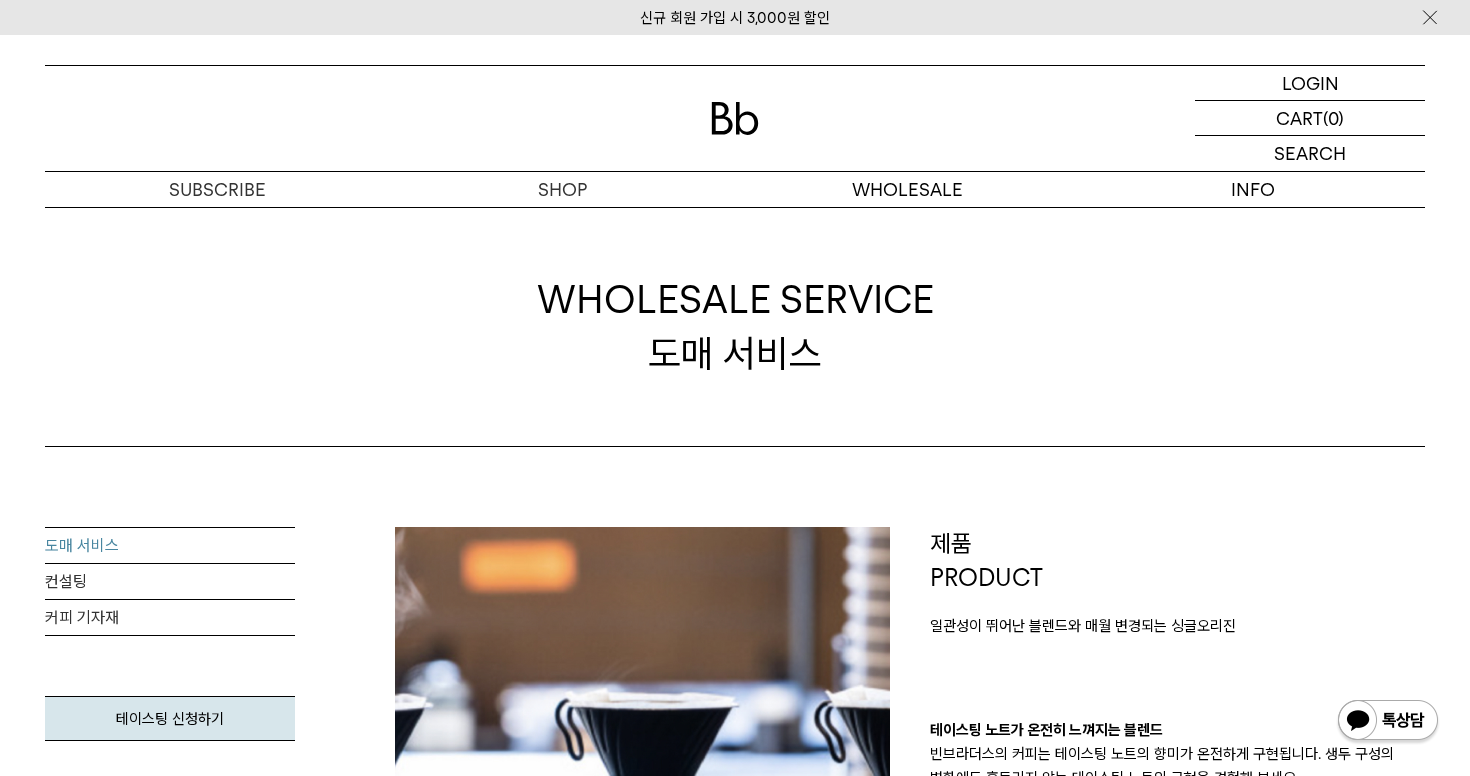 scroll, scrollTop: 0, scrollLeft: 0, axis: both 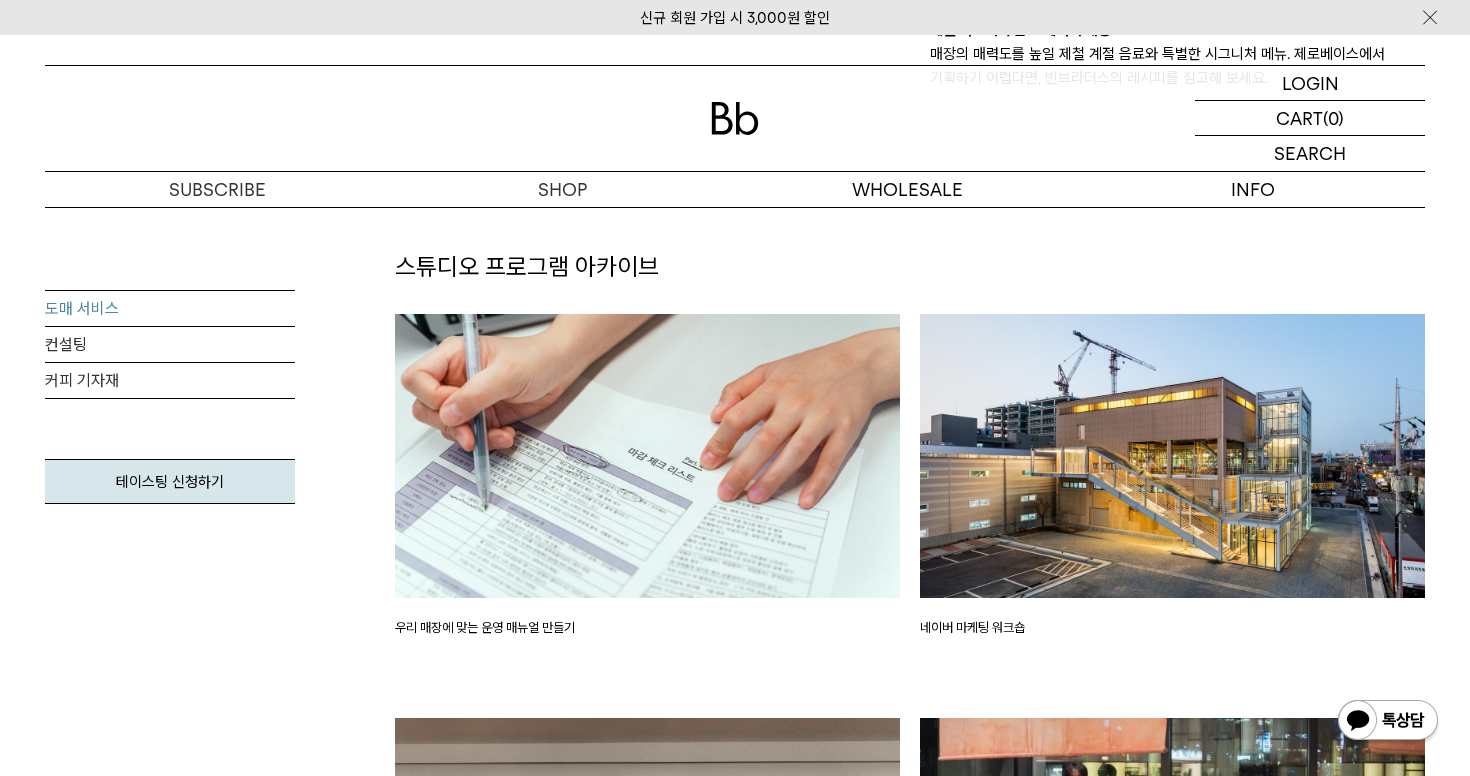click at bounding box center [647, 456] 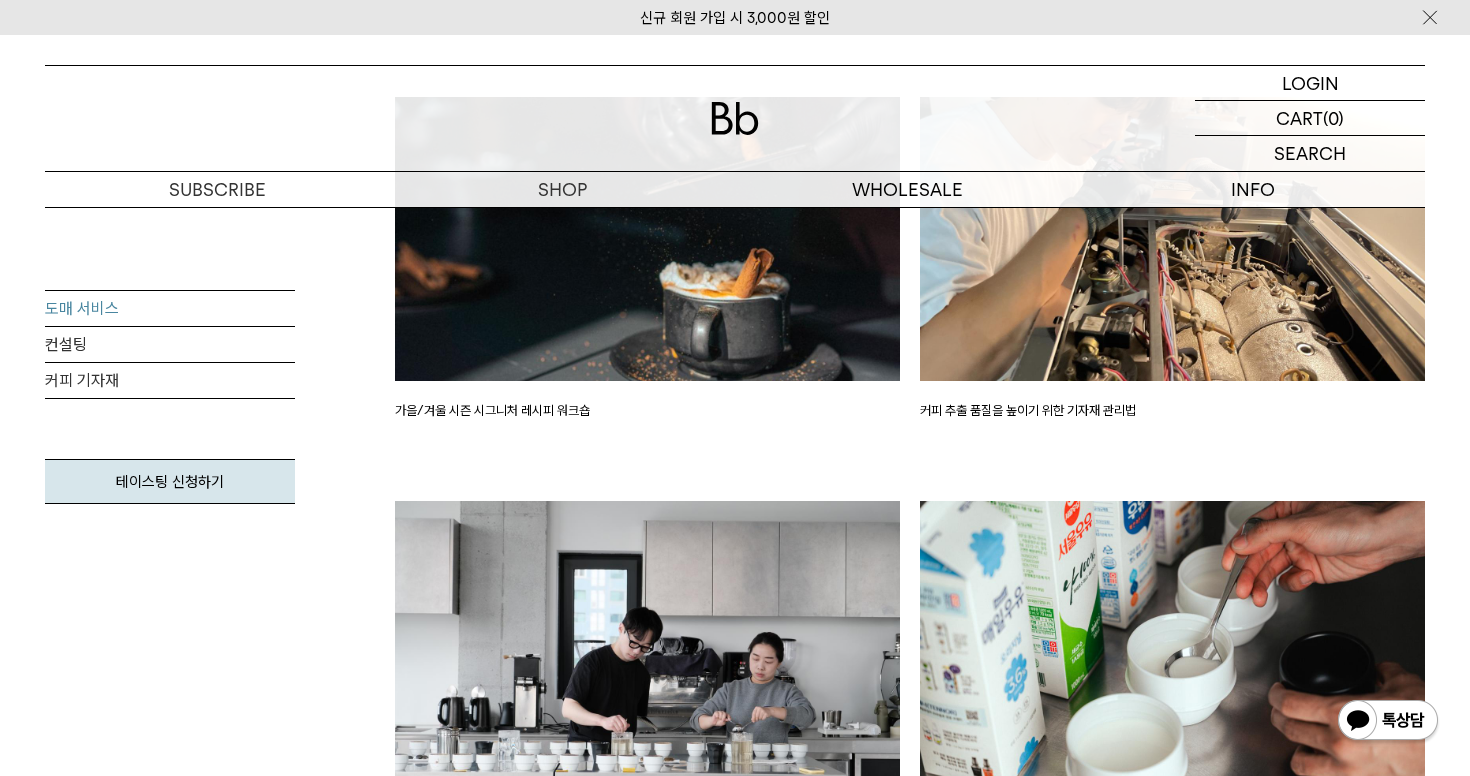 scroll, scrollTop: 3511, scrollLeft: 0, axis: vertical 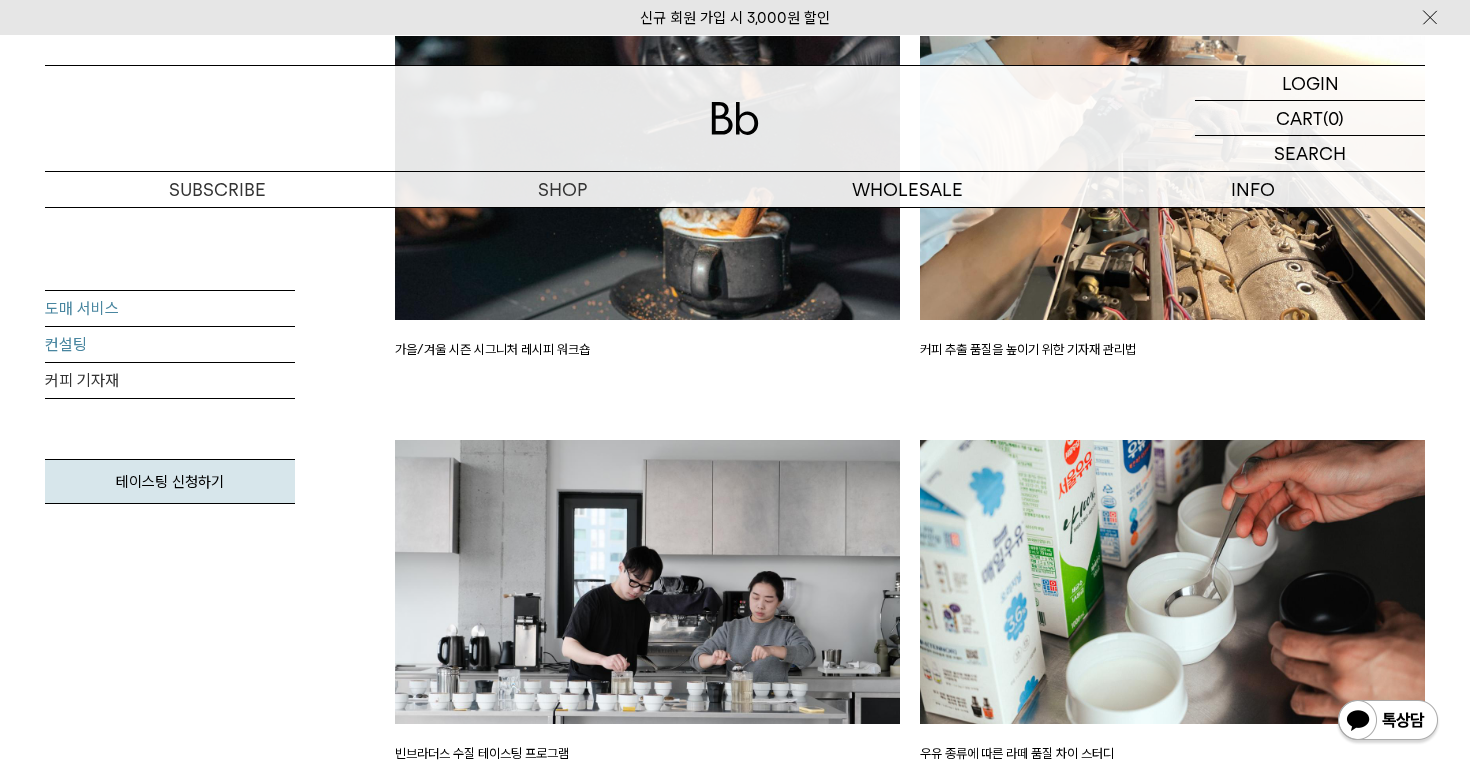 click on "컨설팅" at bounding box center [170, 345] 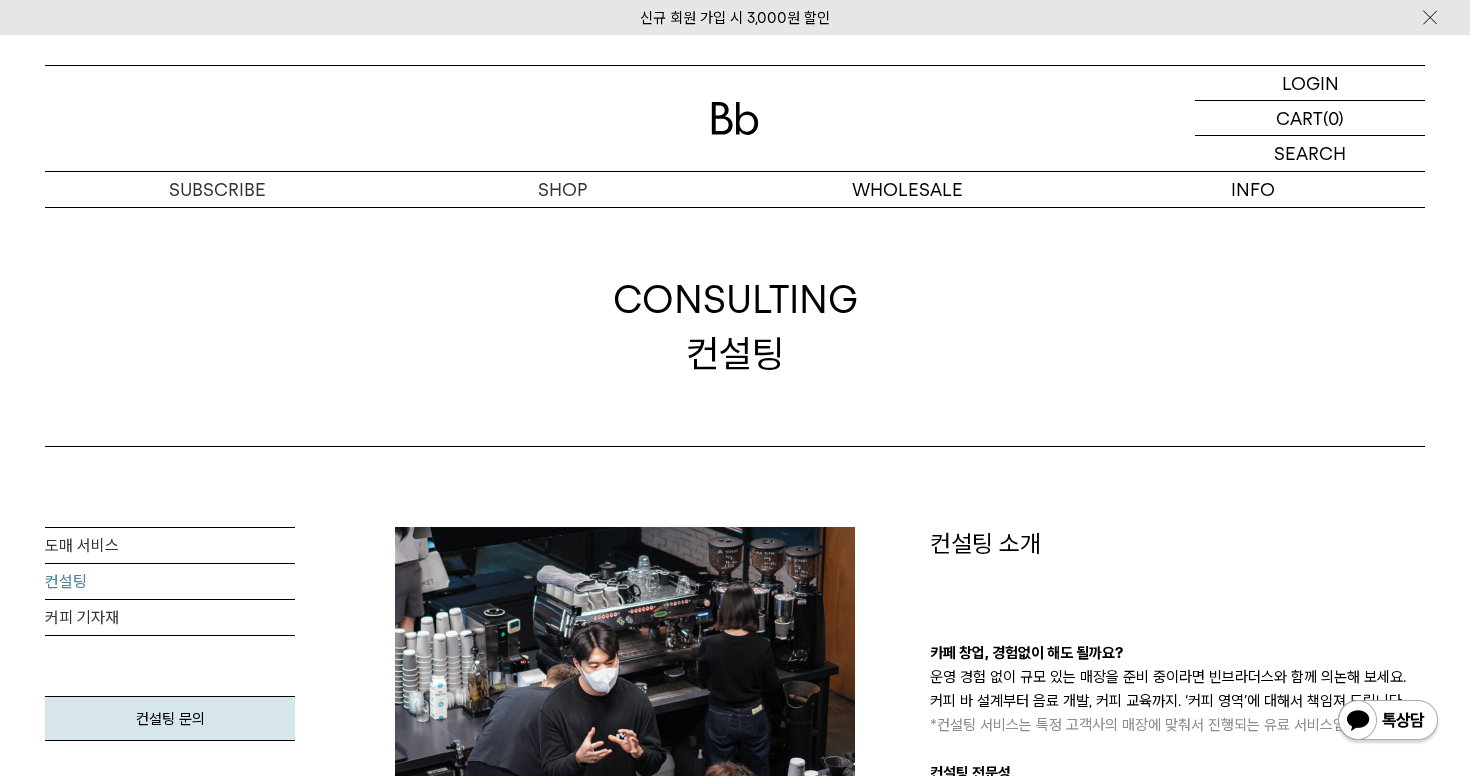 scroll, scrollTop: 0, scrollLeft: 0, axis: both 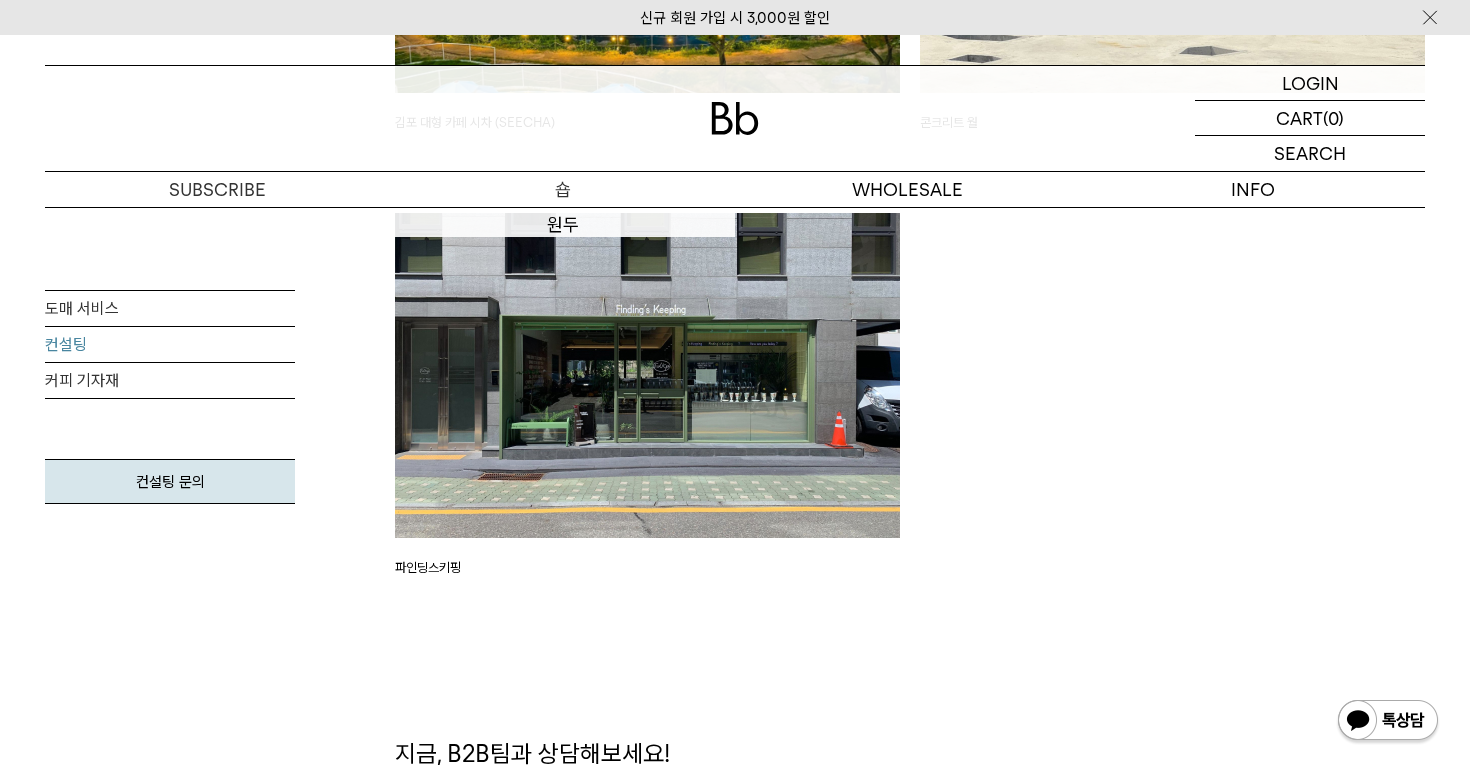 click on "숍" at bounding box center (562, 189) 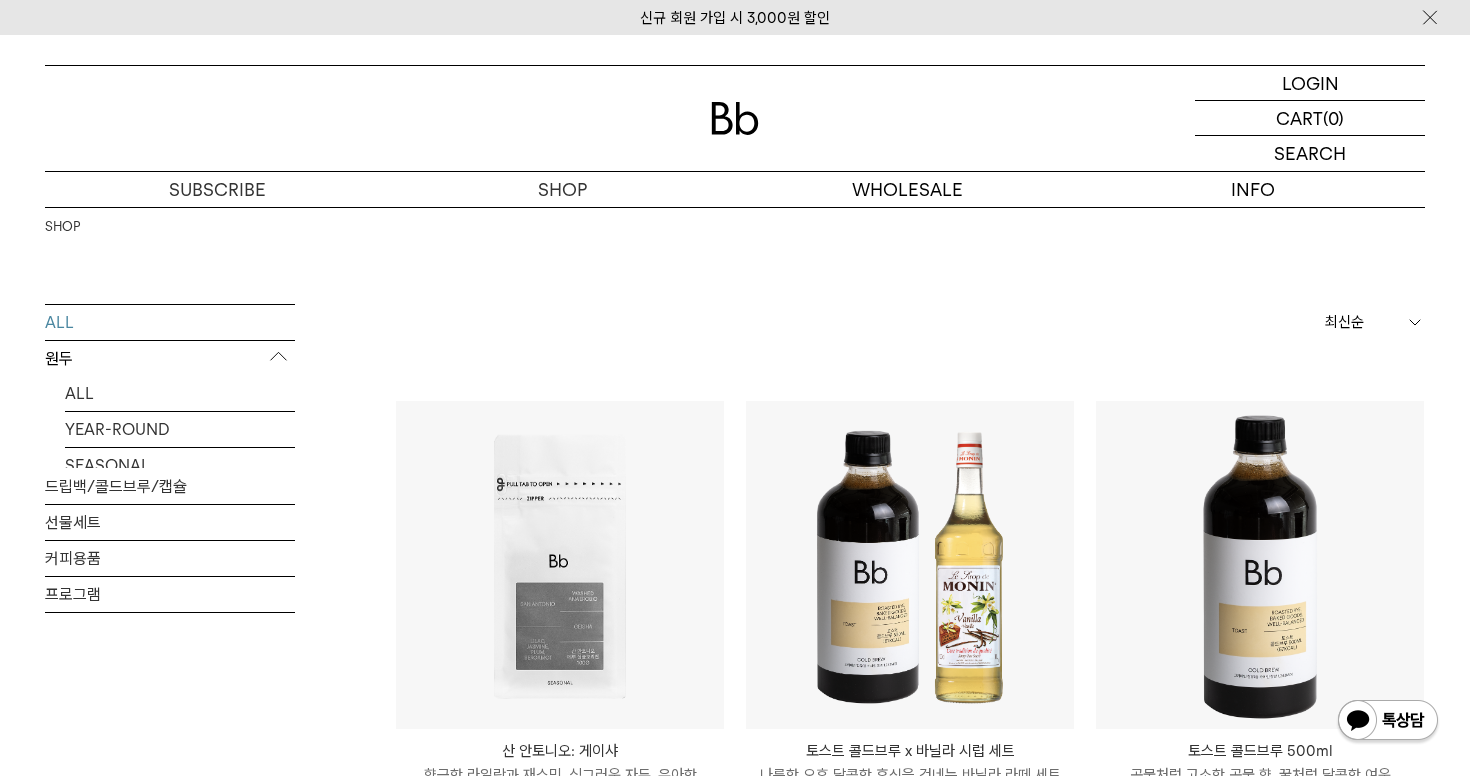scroll, scrollTop: 0, scrollLeft: 0, axis: both 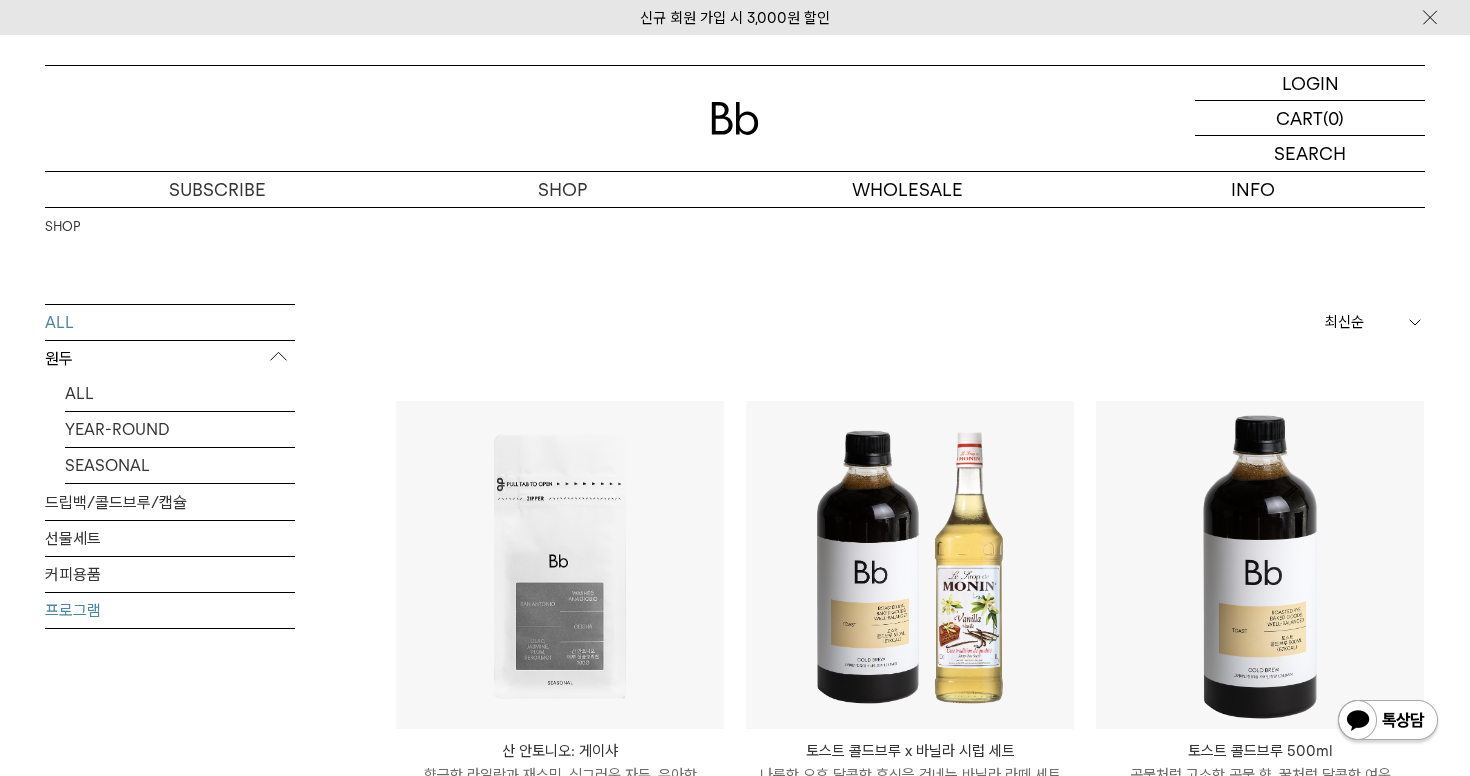 click on "프로그램" at bounding box center [170, 610] 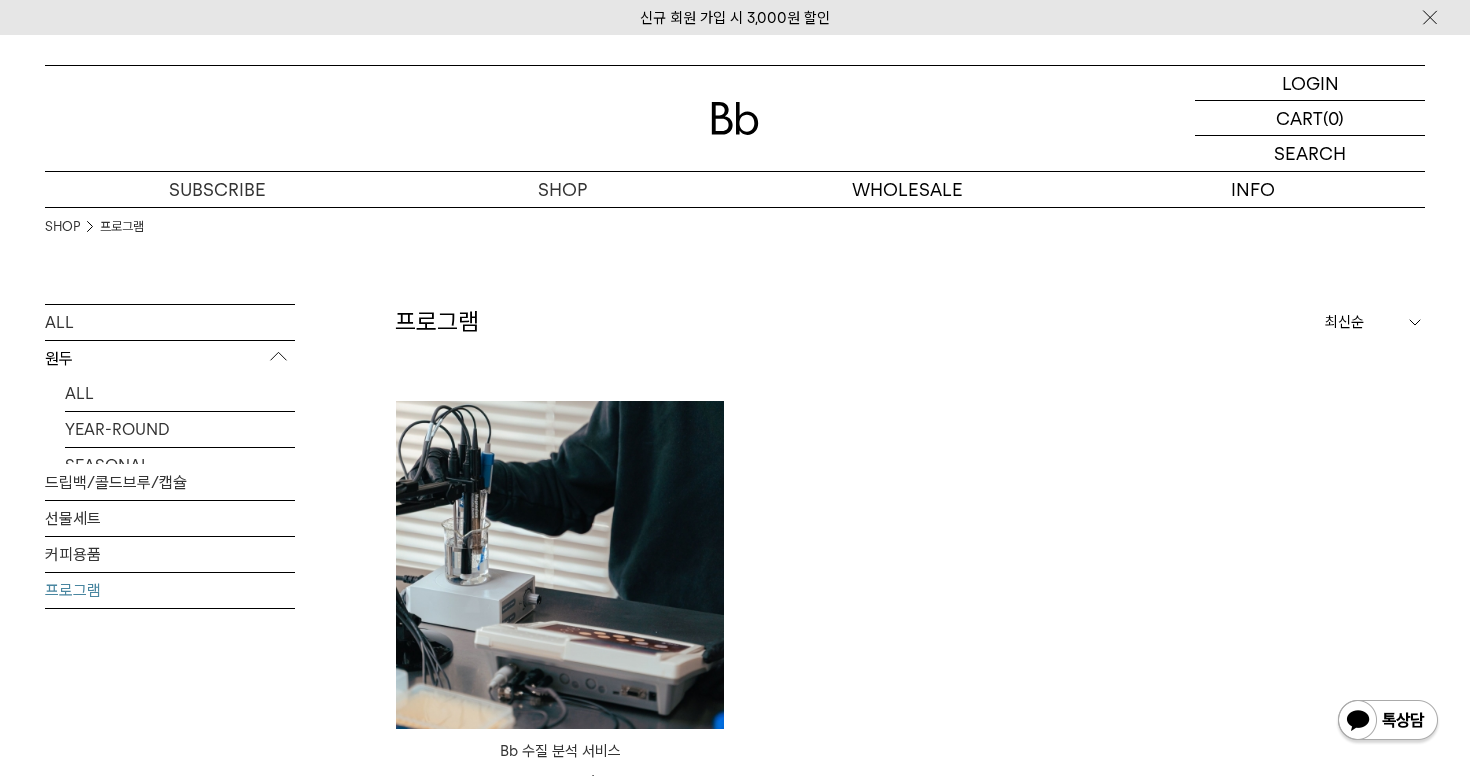 scroll, scrollTop: 0, scrollLeft: 0, axis: both 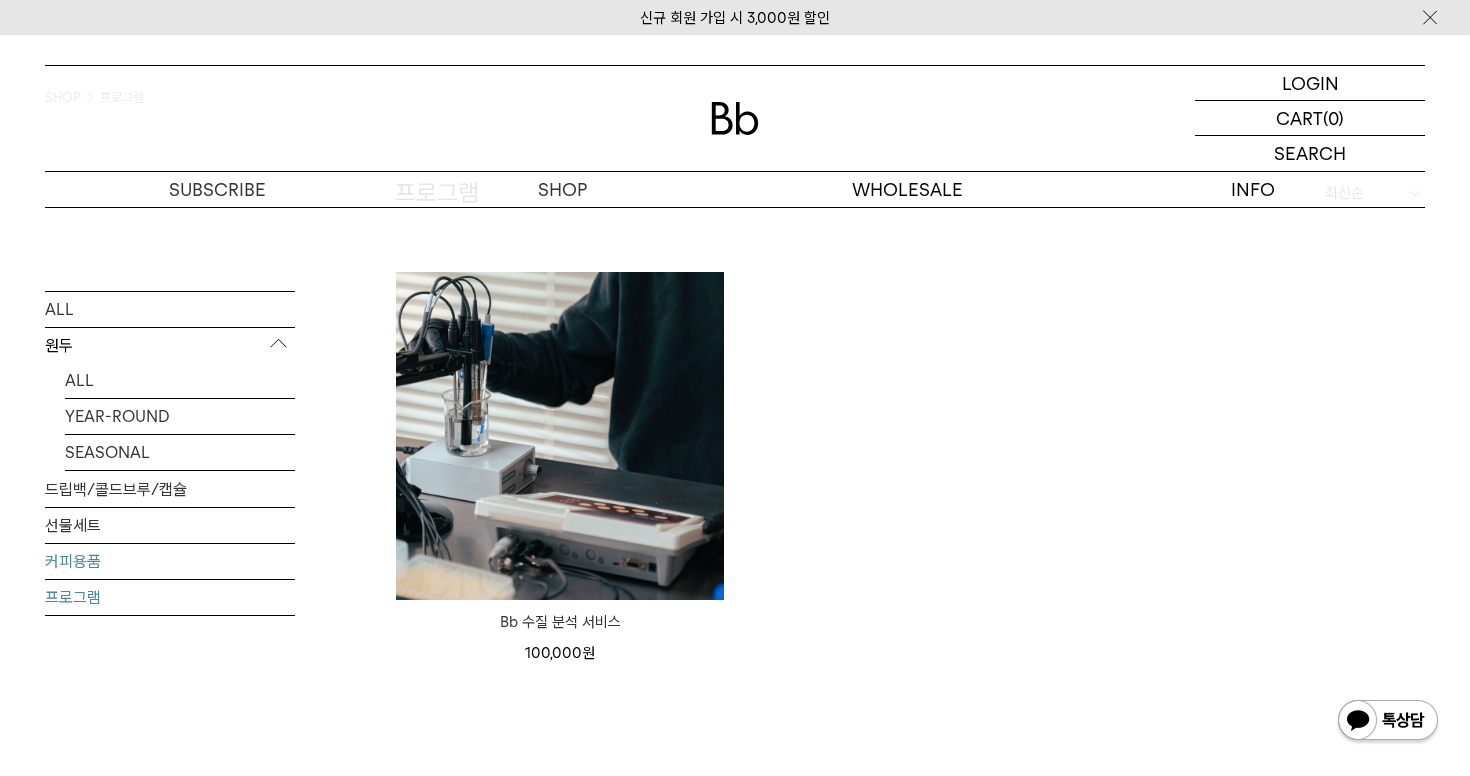 click on "커피용품" at bounding box center [170, 560] 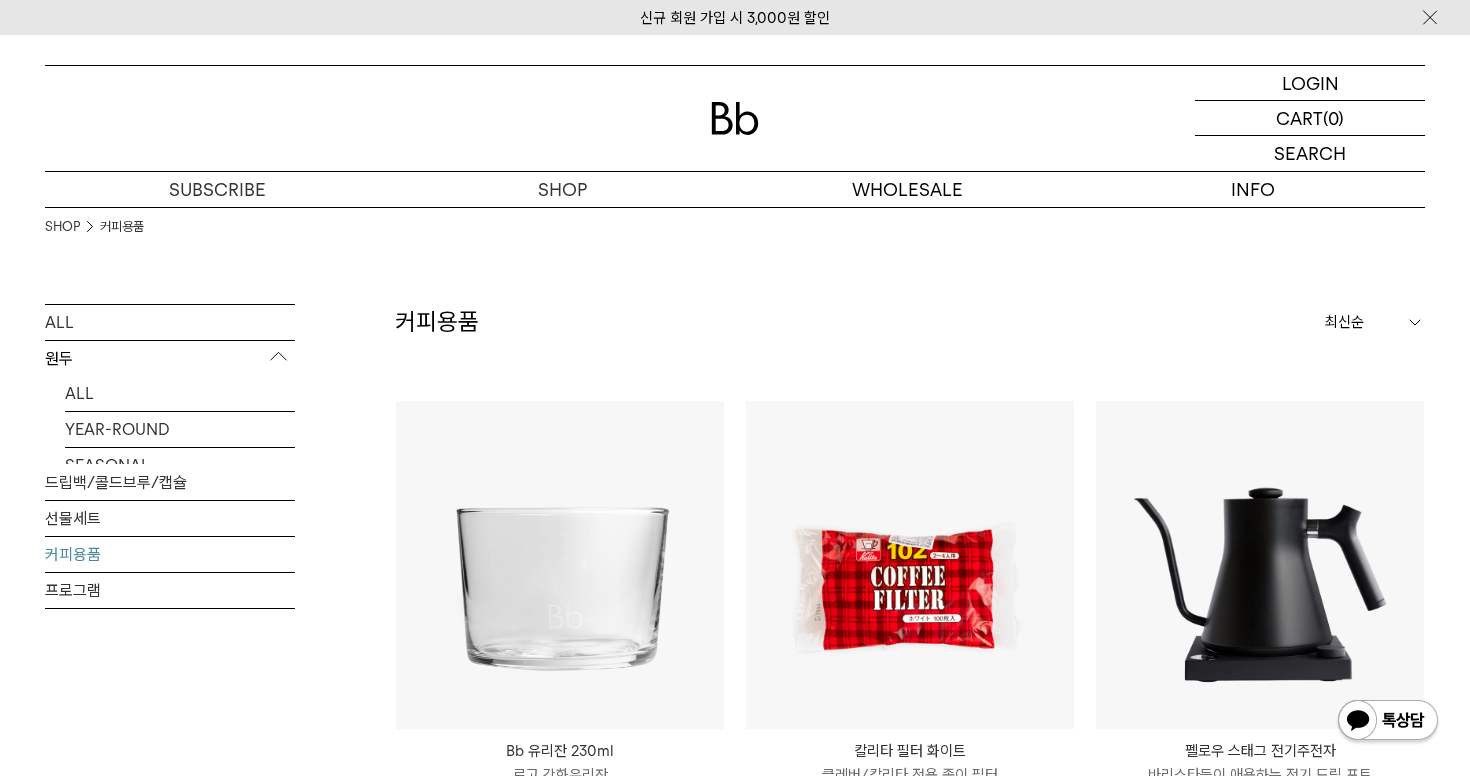 scroll, scrollTop: 0, scrollLeft: 0, axis: both 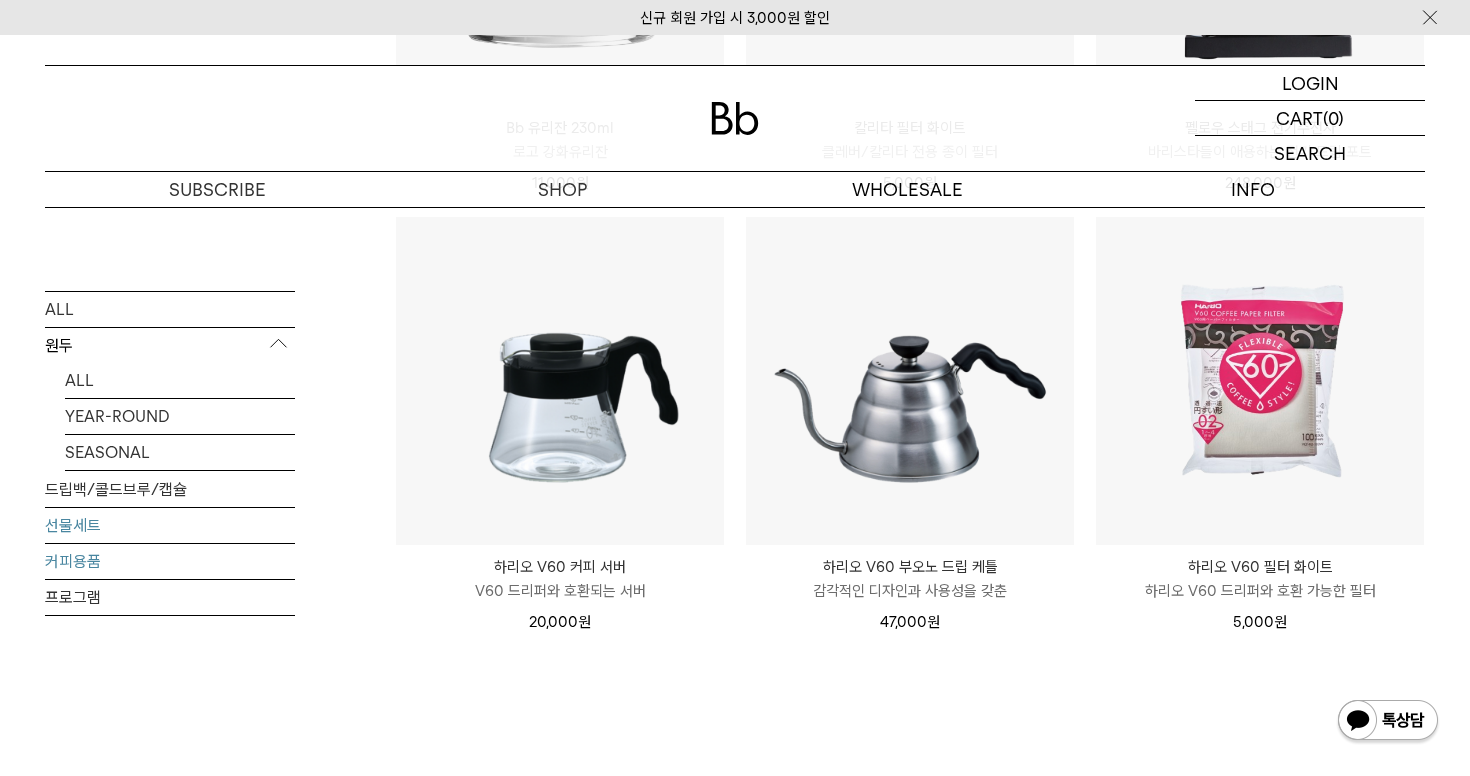 click on "선물세트" at bounding box center (170, 524) 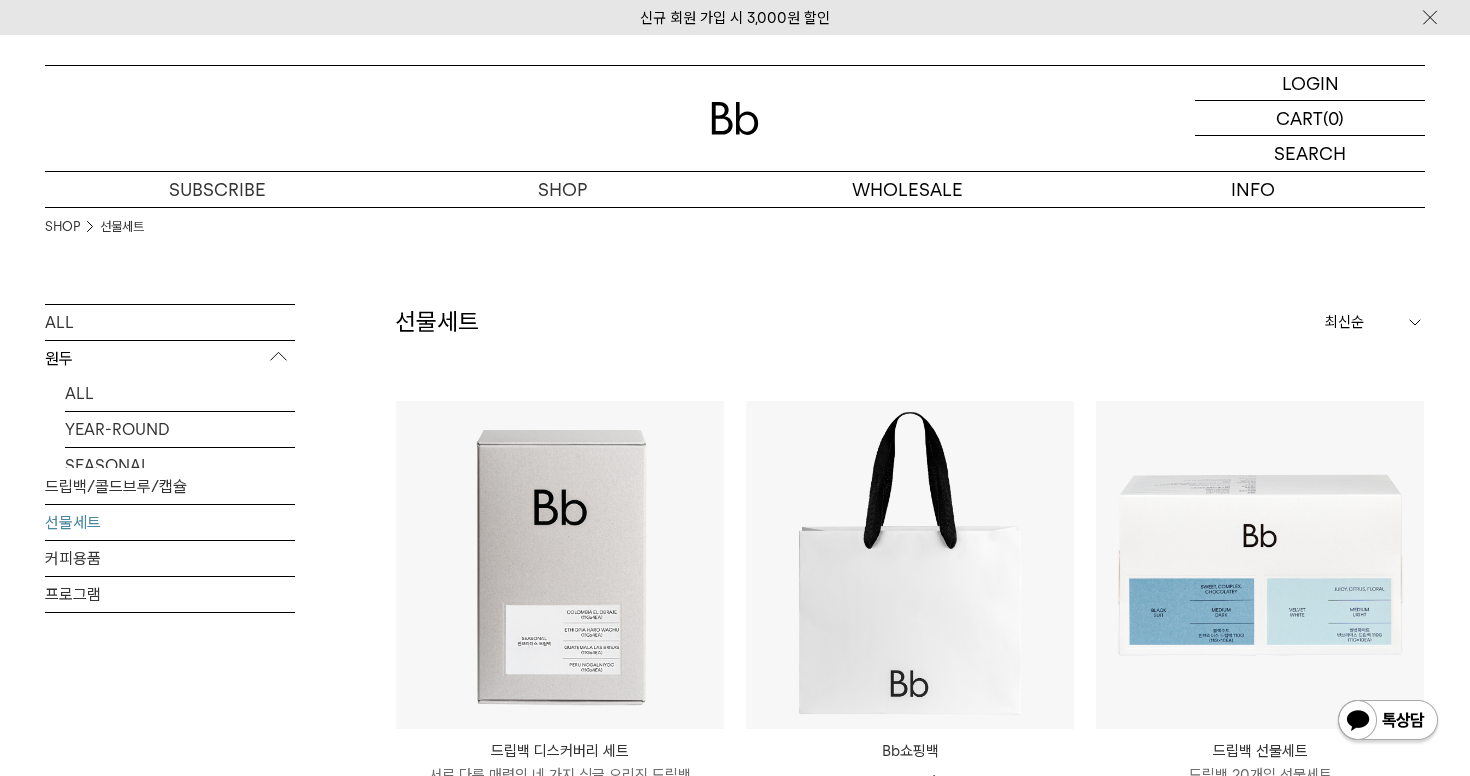 scroll, scrollTop: 195, scrollLeft: 0, axis: vertical 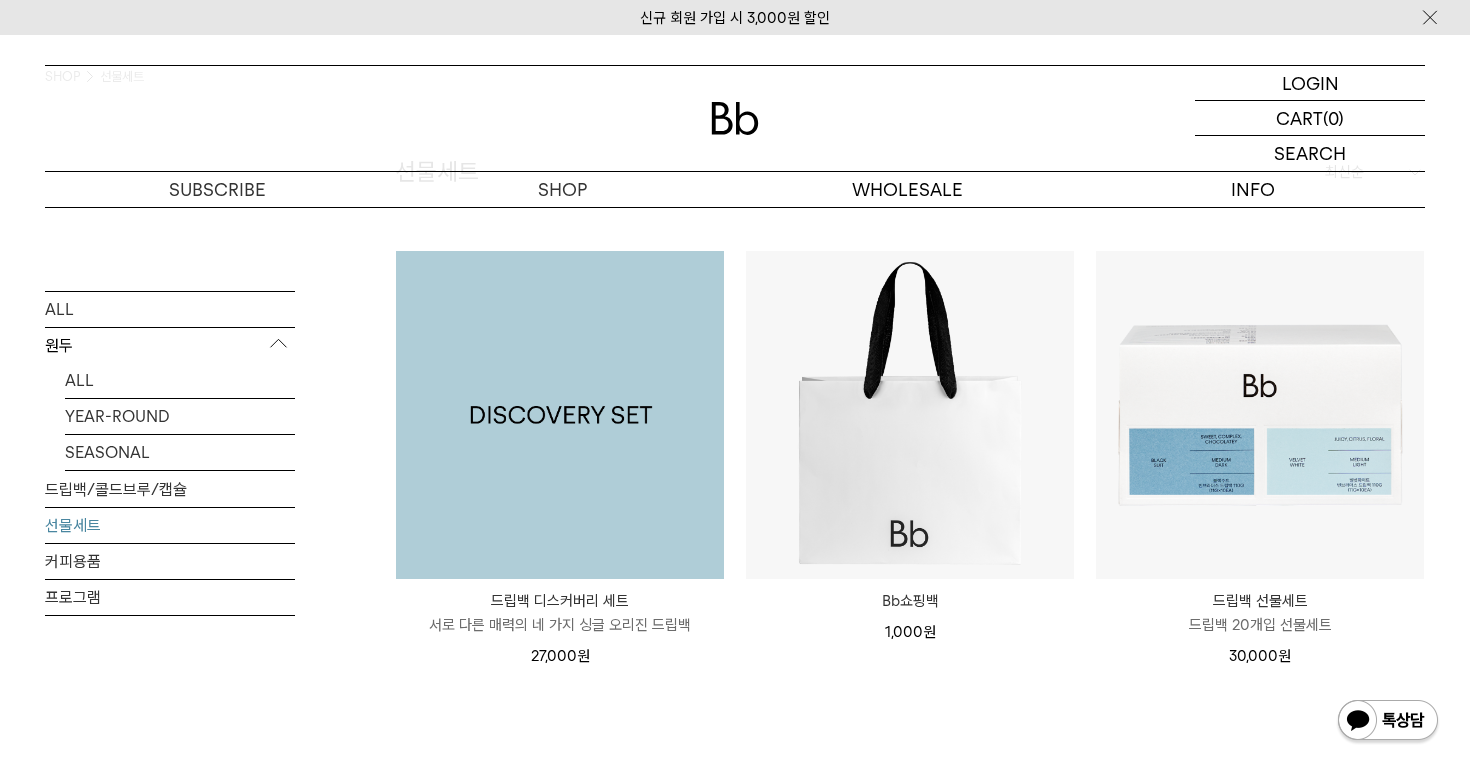 click at bounding box center [560, 415] 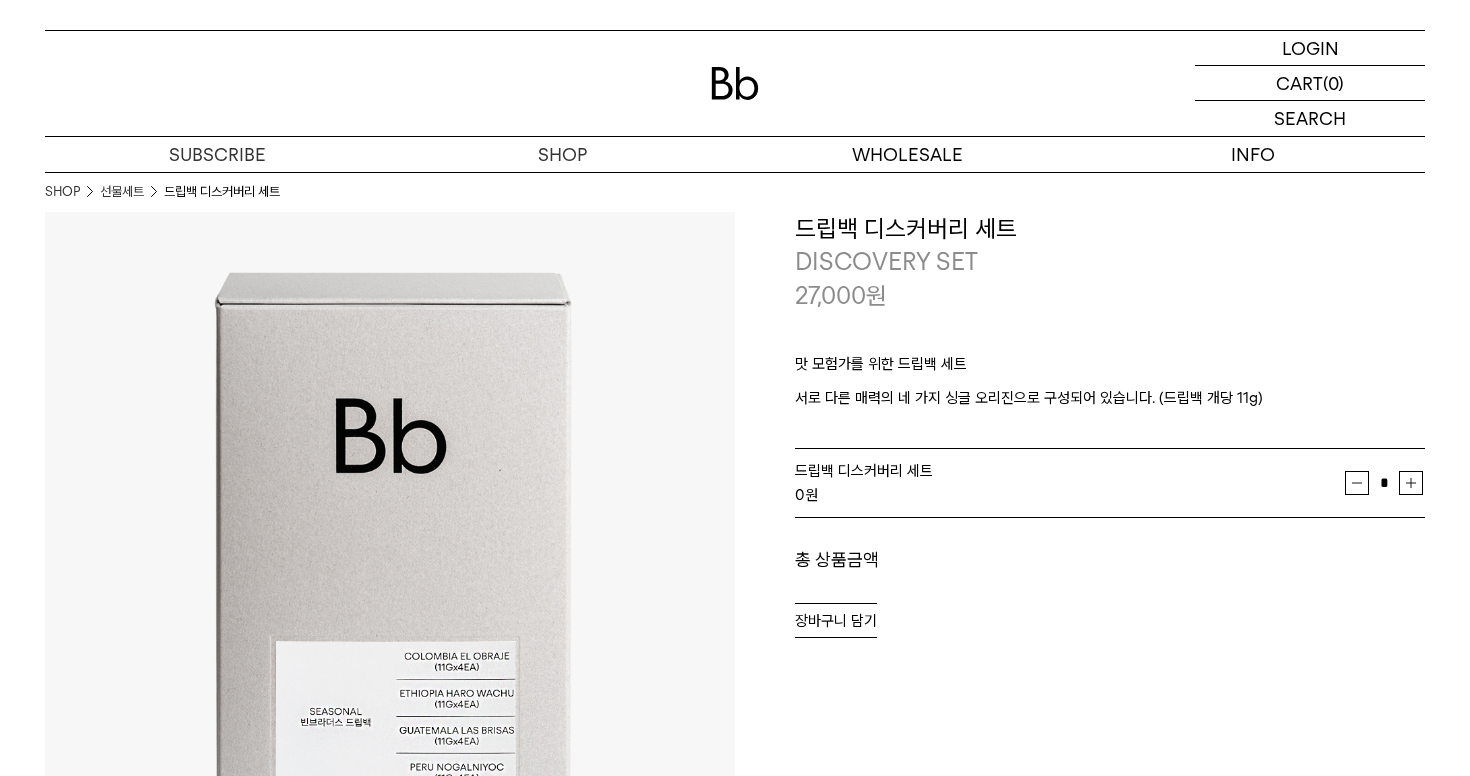 scroll, scrollTop: 103, scrollLeft: 0, axis: vertical 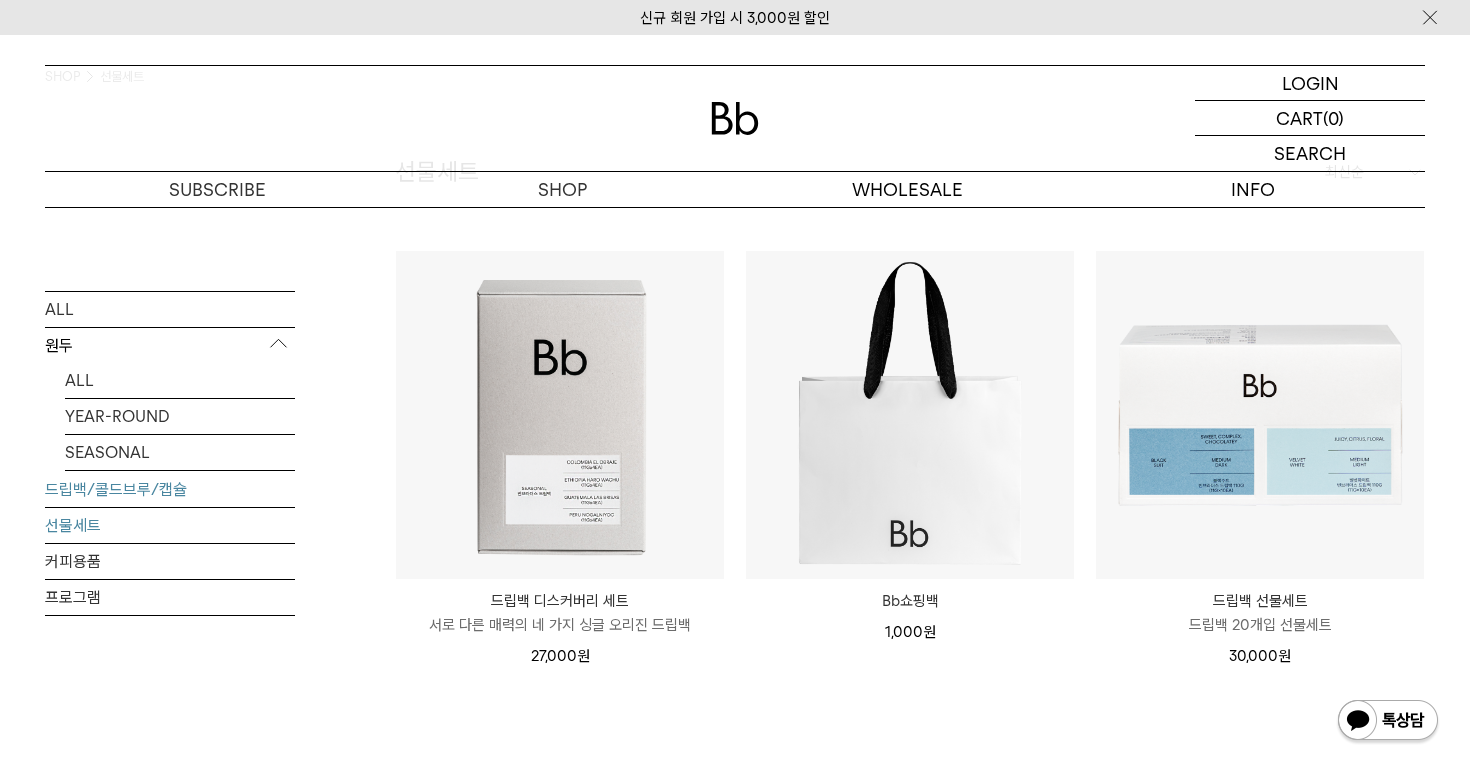 click on "드립백/콜드브루/캡슐" at bounding box center [170, 488] 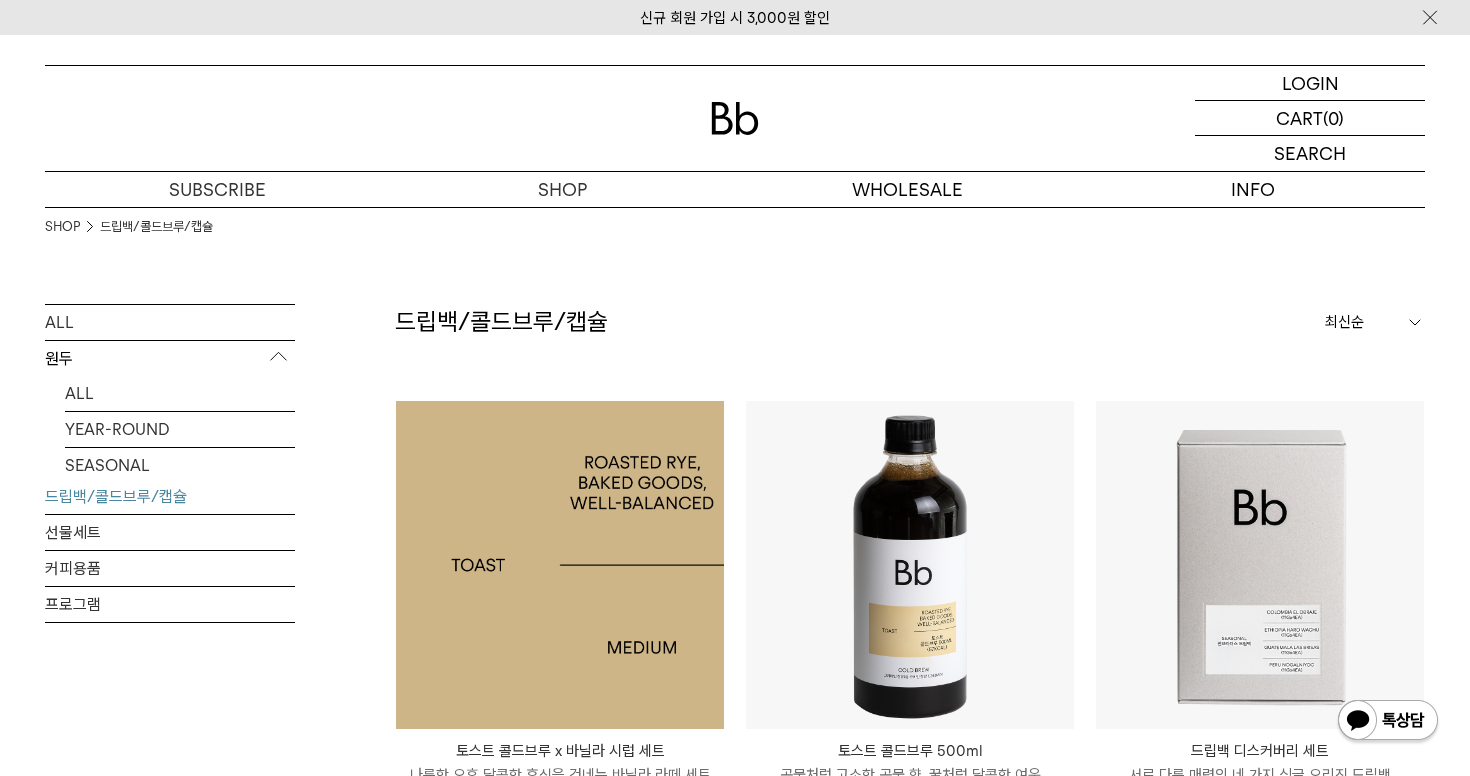scroll, scrollTop: 0, scrollLeft: 0, axis: both 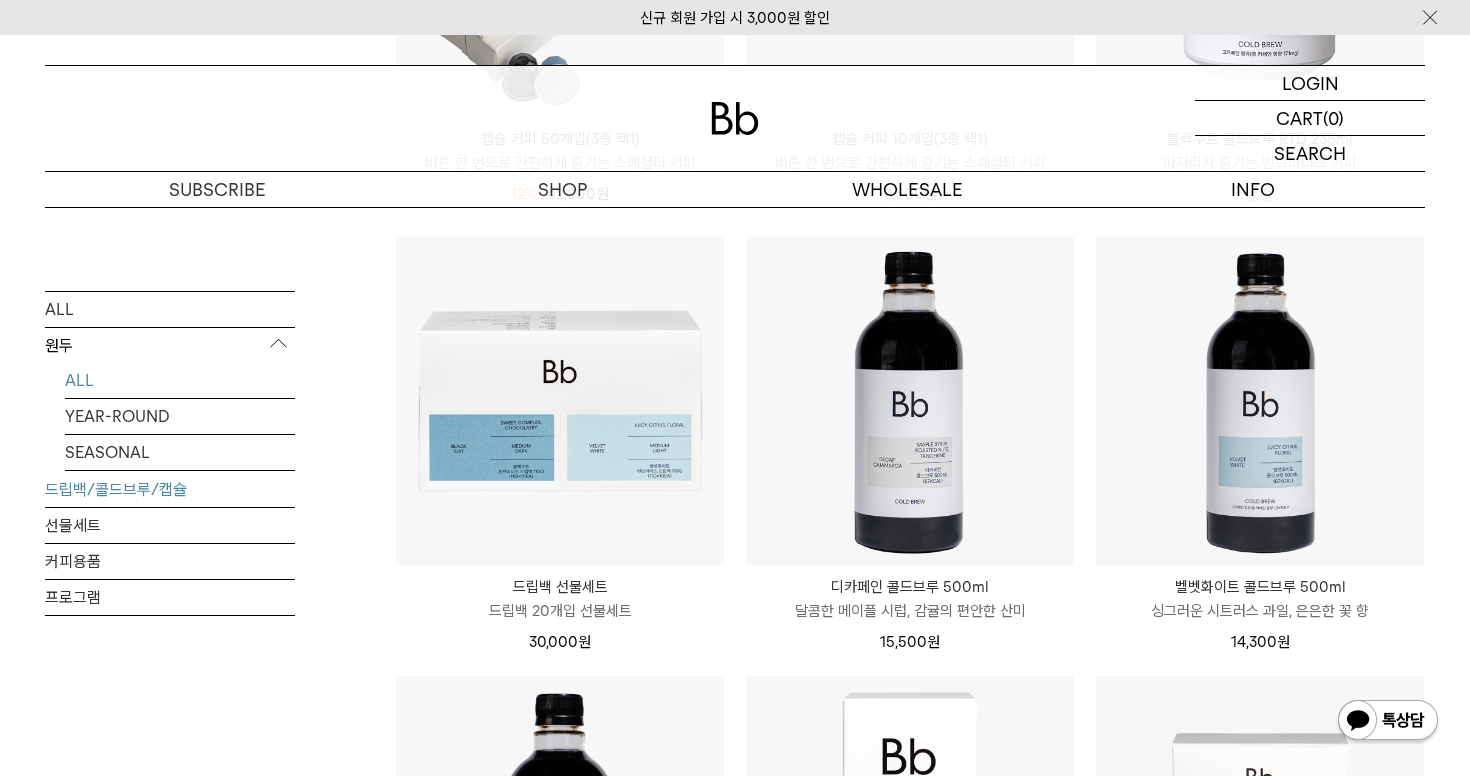 click on "ALL" at bounding box center (180, 379) 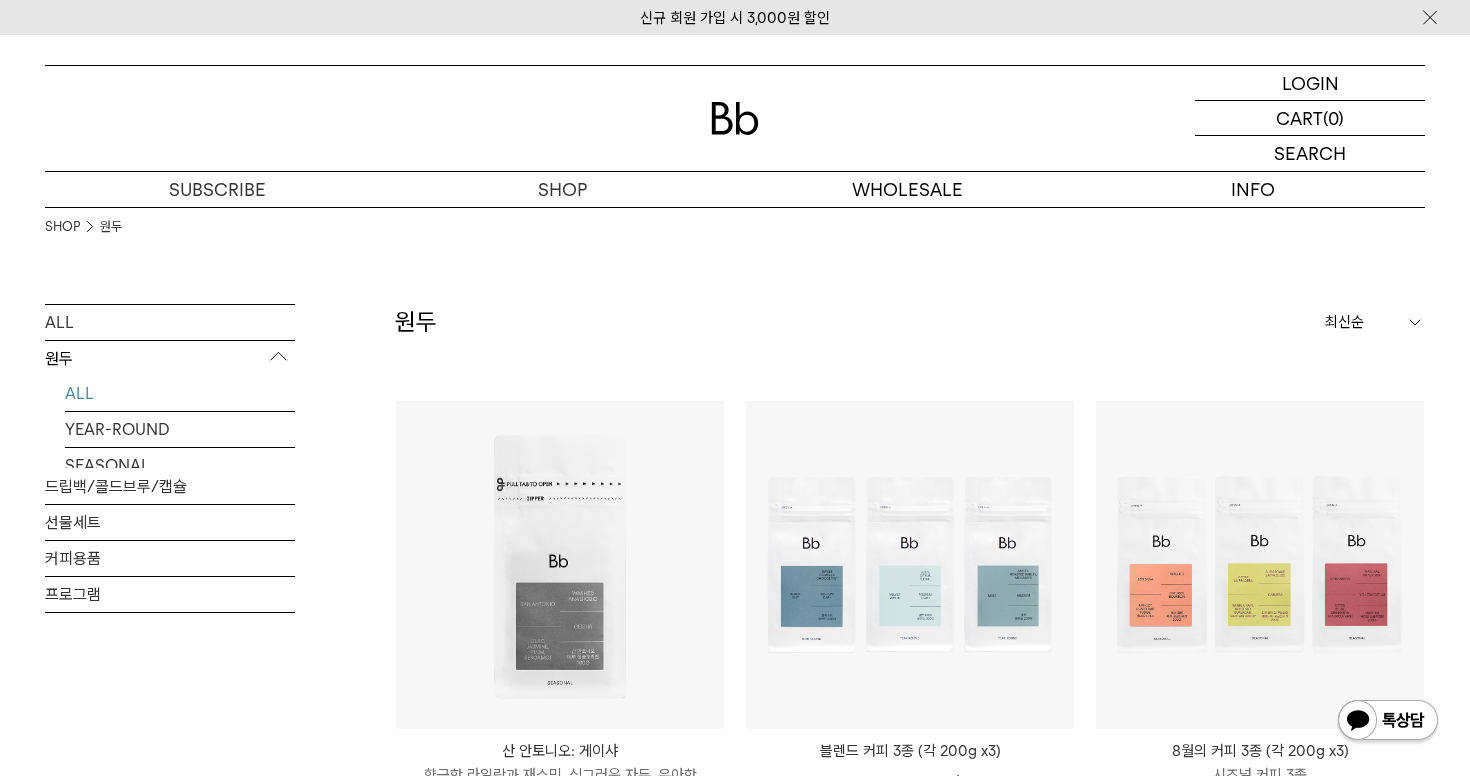 scroll, scrollTop: 0, scrollLeft: 0, axis: both 